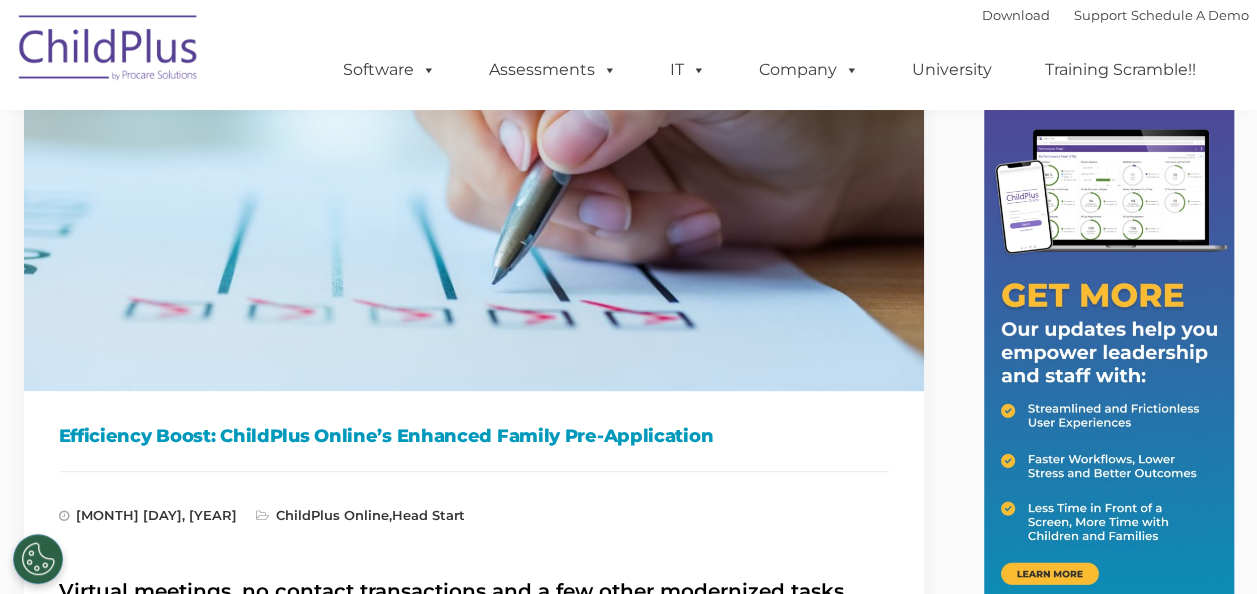 scroll, scrollTop: 0, scrollLeft: 0, axis: both 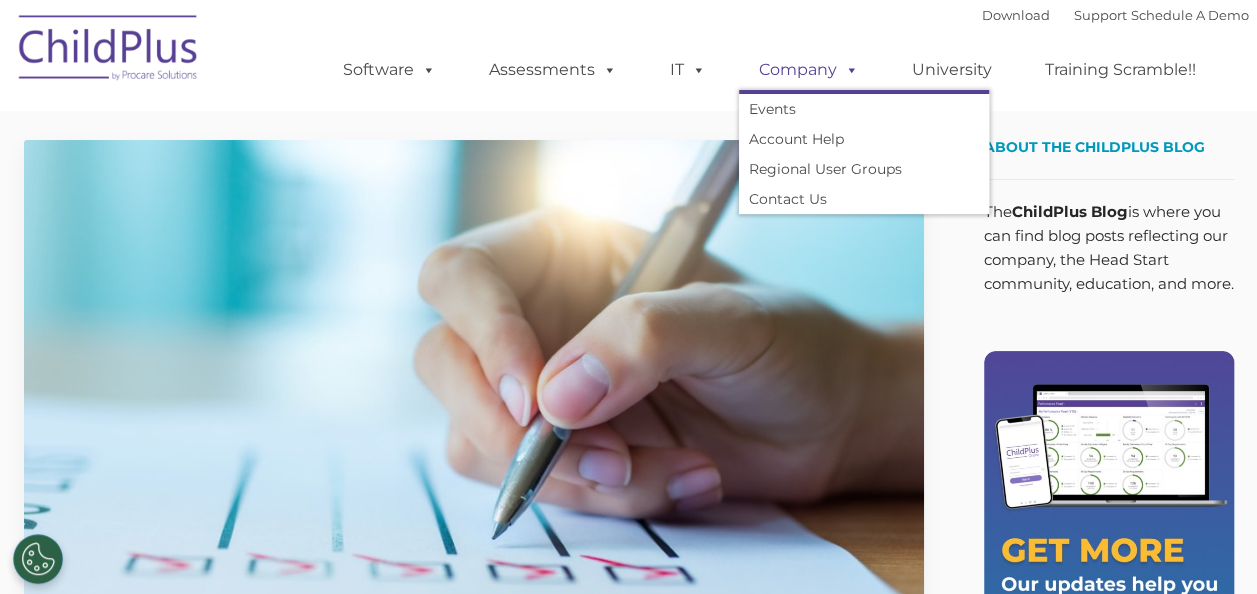 click on "Company" at bounding box center [809, 70] 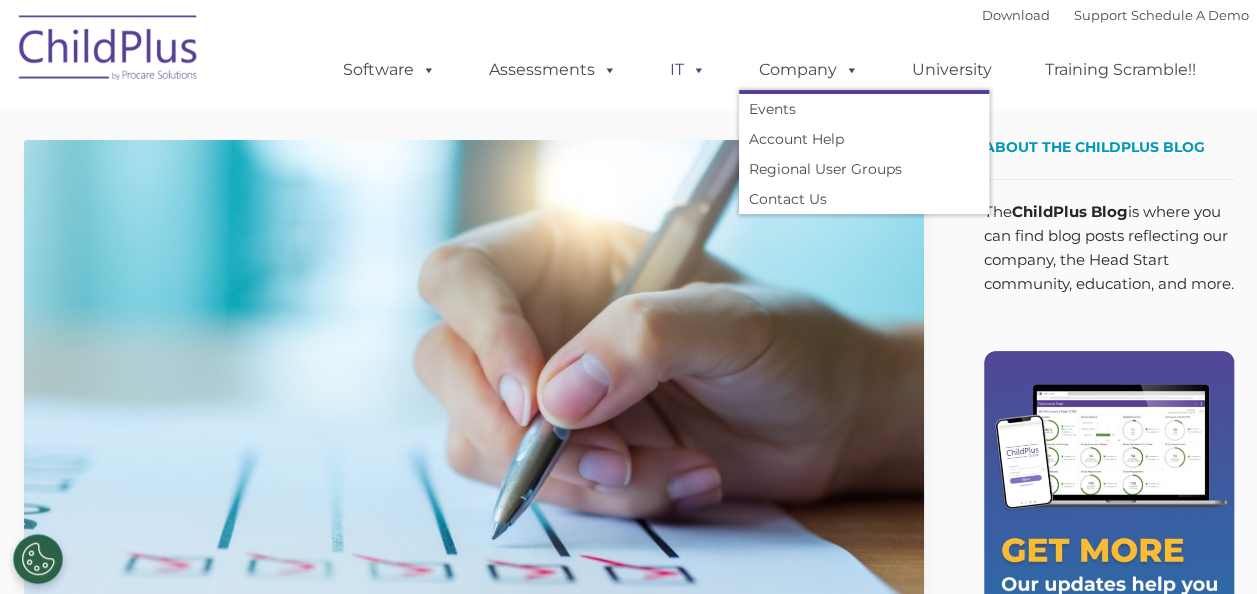 click on "IT" at bounding box center [688, 70] 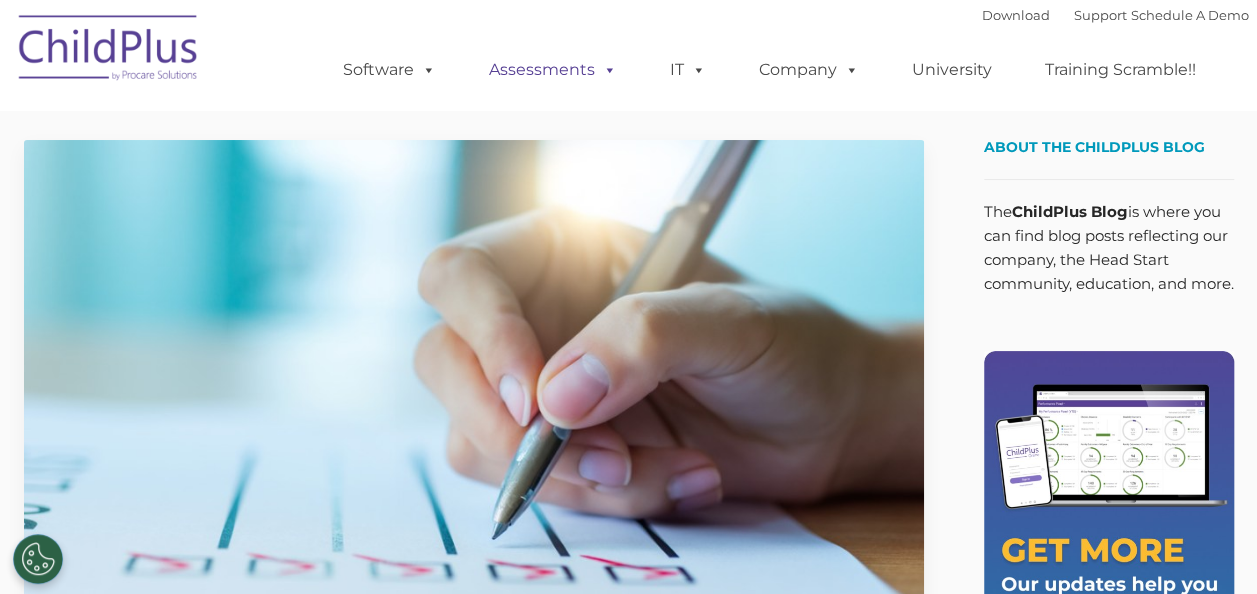 click on "Assessments" at bounding box center (553, 70) 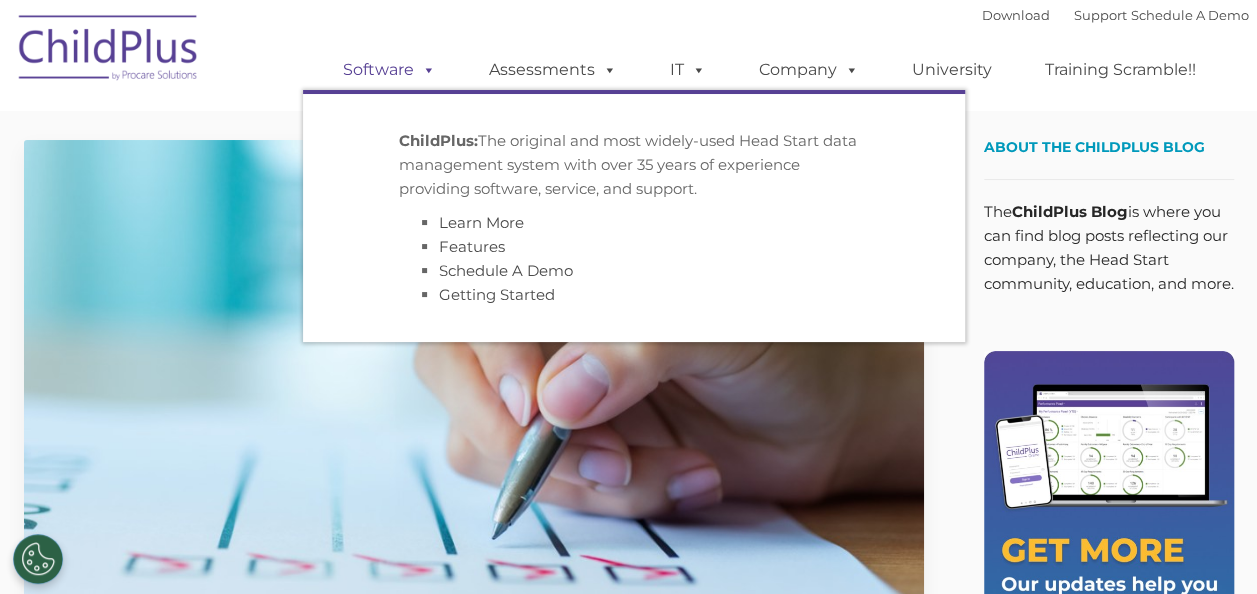 click at bounding box center [425, 69] 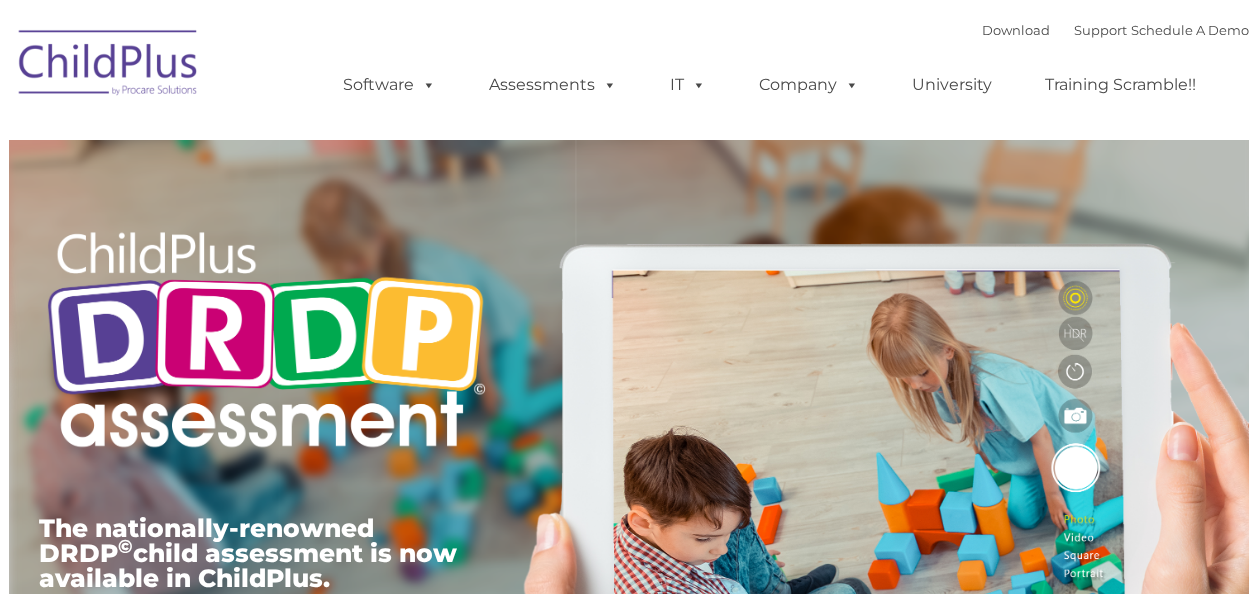 scroll, scrollTop: 0, scrollLeft: 0, axis: both 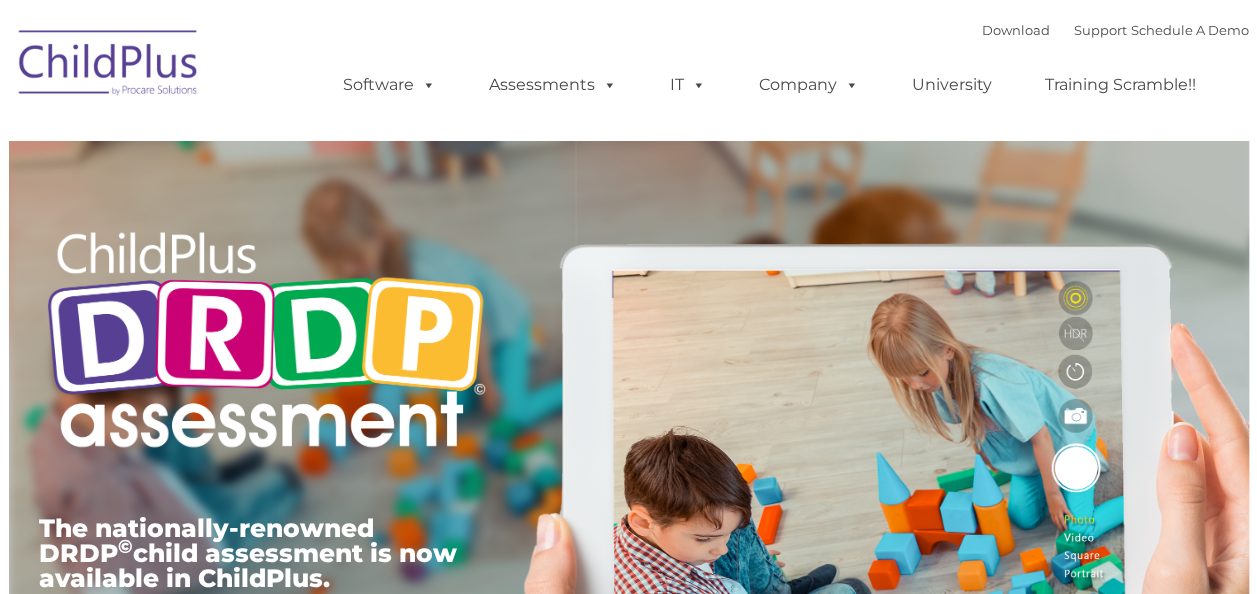 type on "" 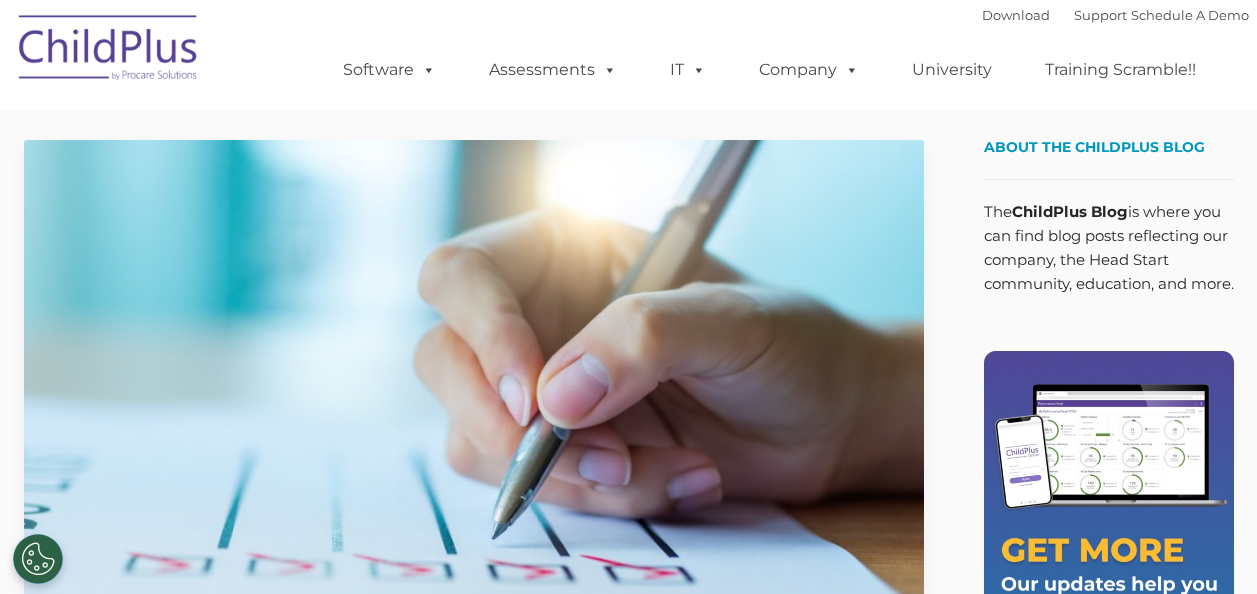 scroll, scrollTop: 0, scrollLeft: 0, axis: both 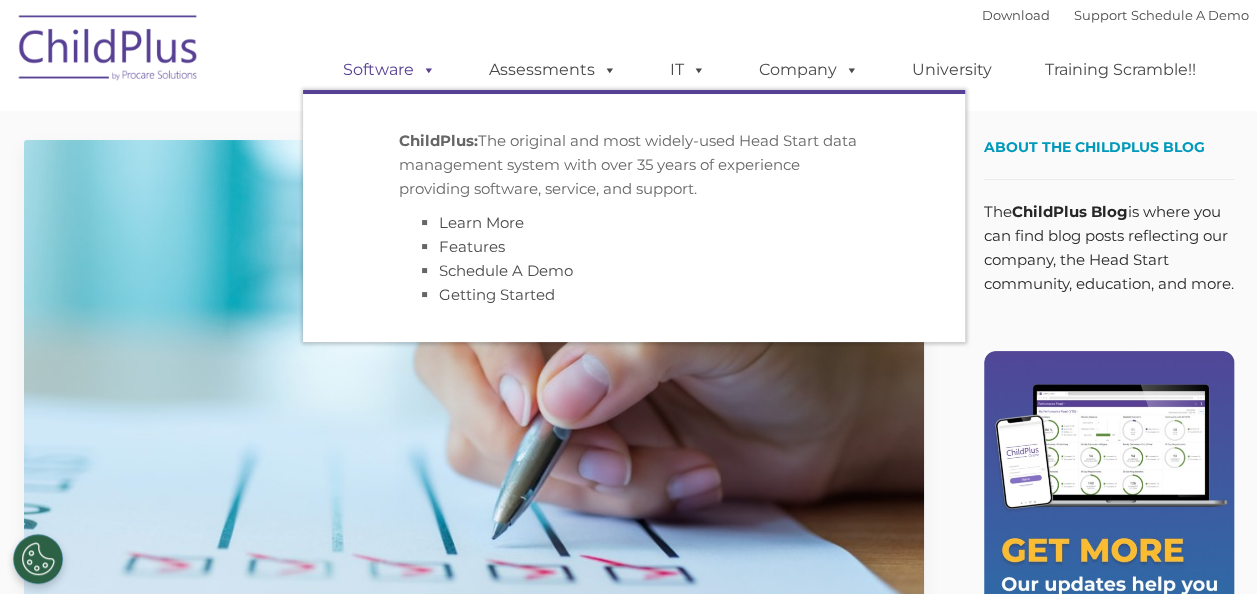 click on "Software" at bounding box center (389, 70) 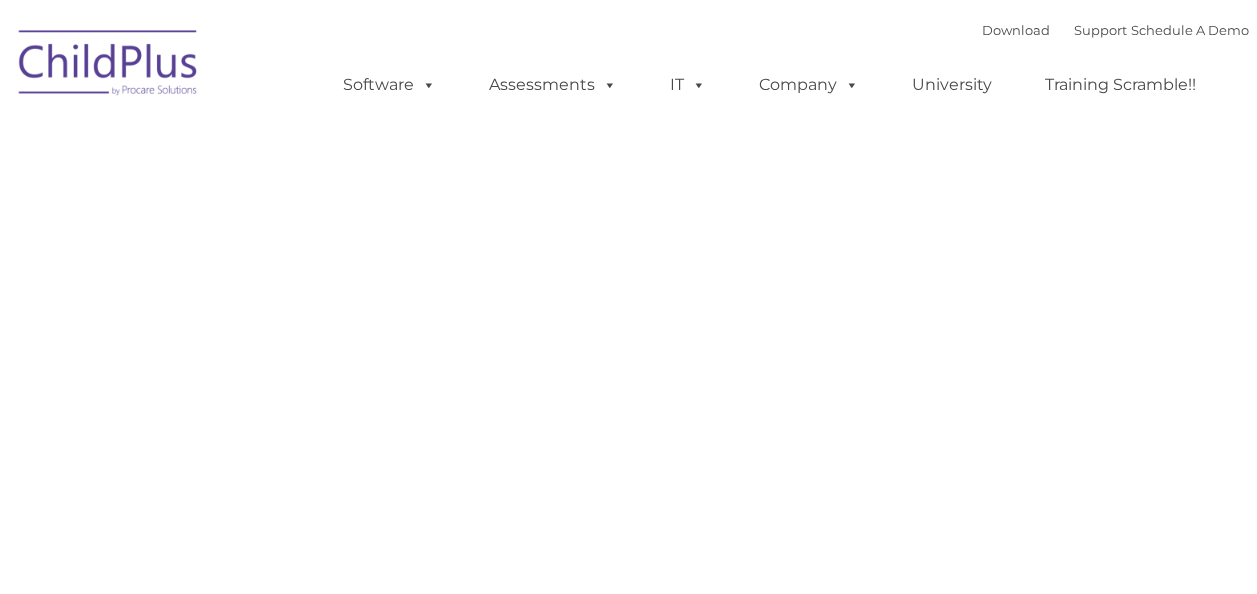 scroll, scrollTop: 0, scrollLeft: 0, axis: both 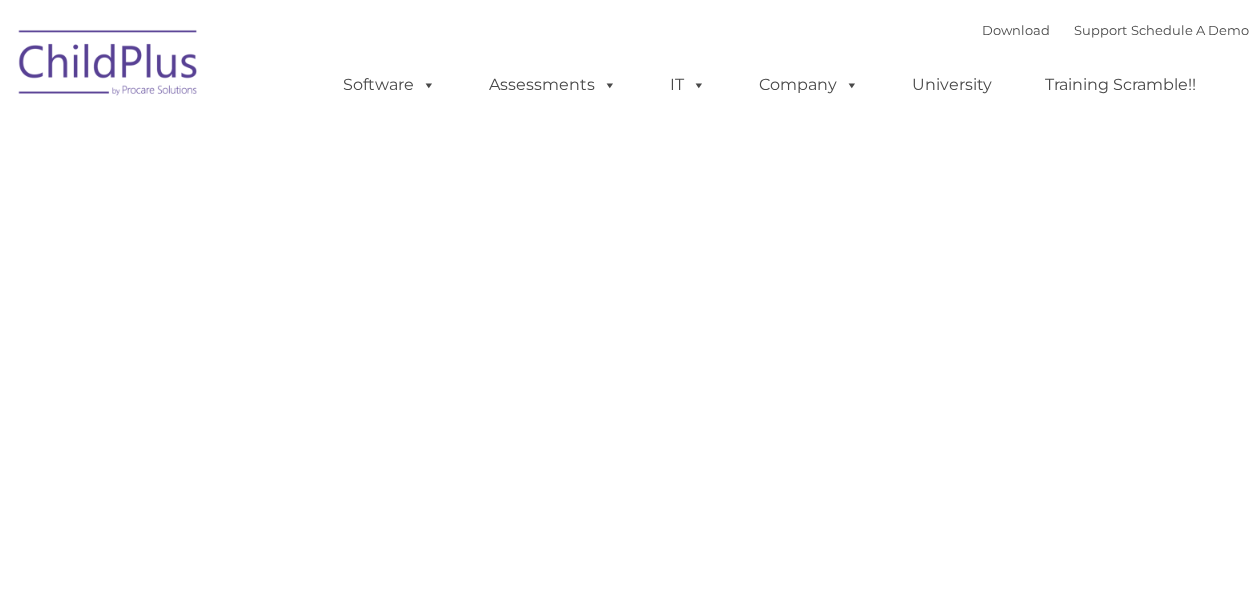 click on "Assessments" at bounding box center (553, 85) 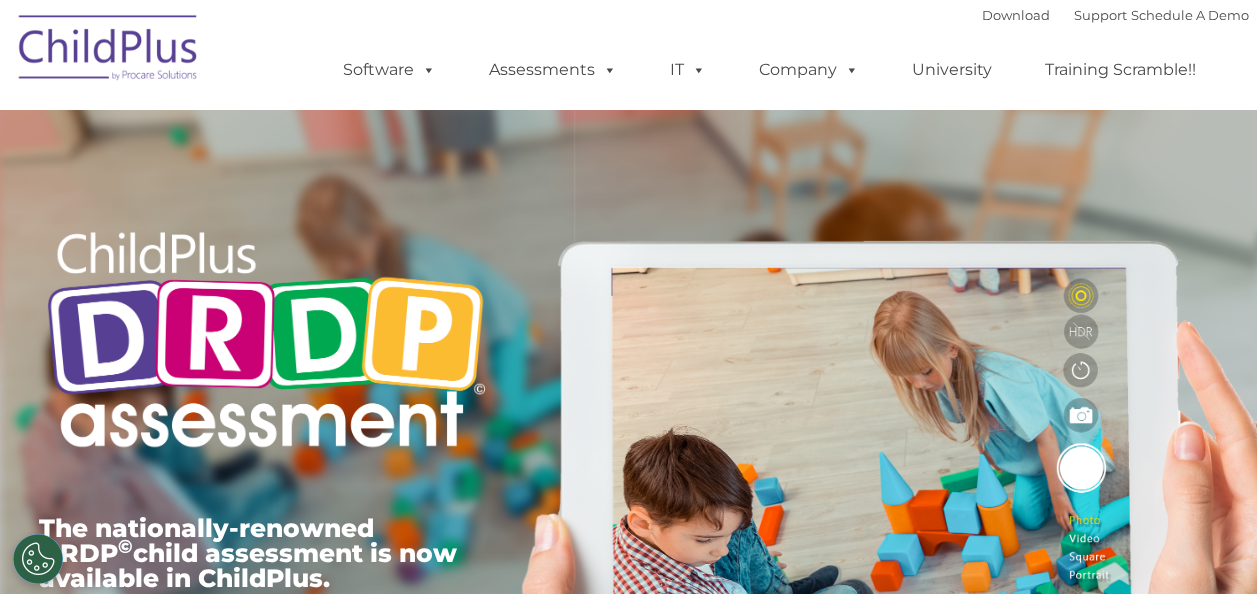 scroll, scrollTop: 0, scrollLeft: 0, axis: both 